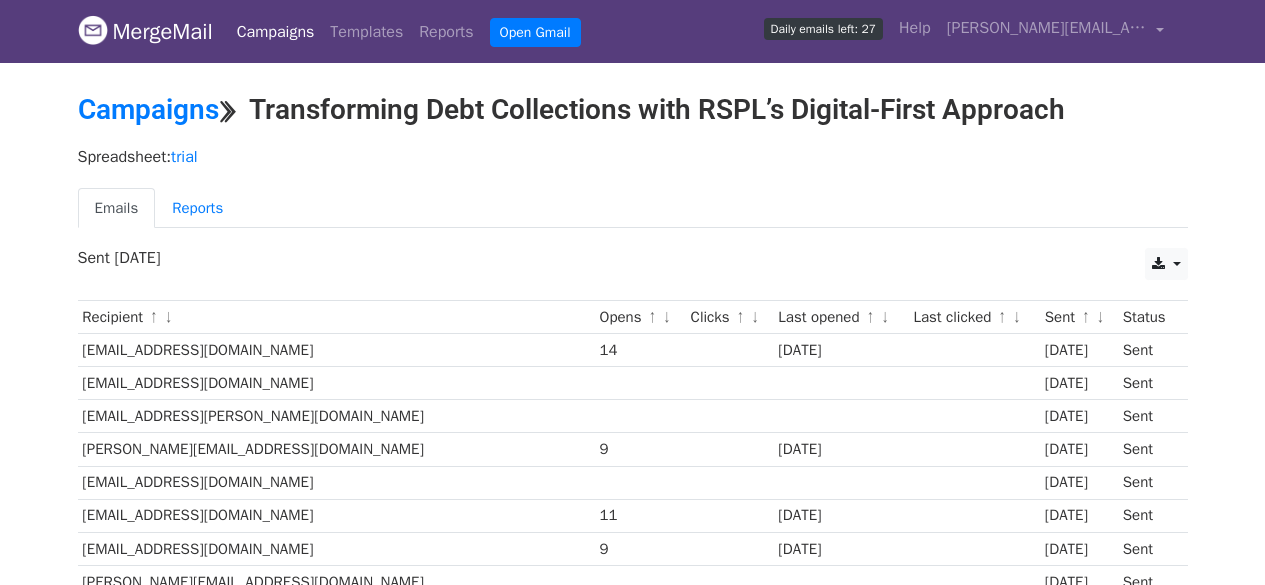 scroll, scrollTop: 0, scrollLeft: 0, axis: both 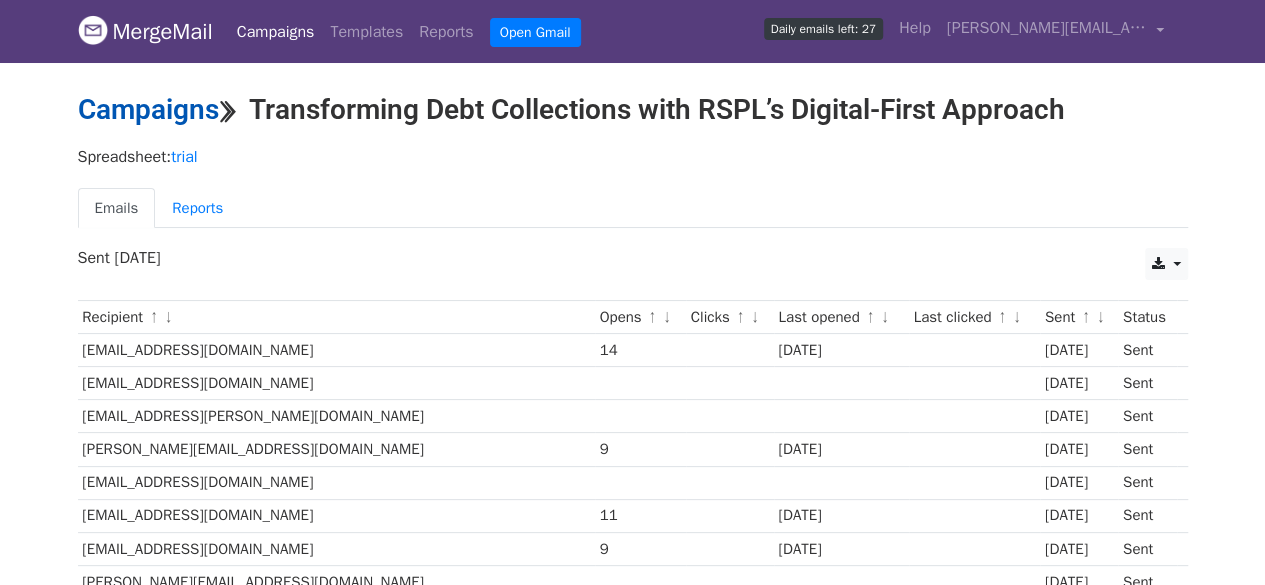 click on "Campaigns" at bounding box center (148, 109) 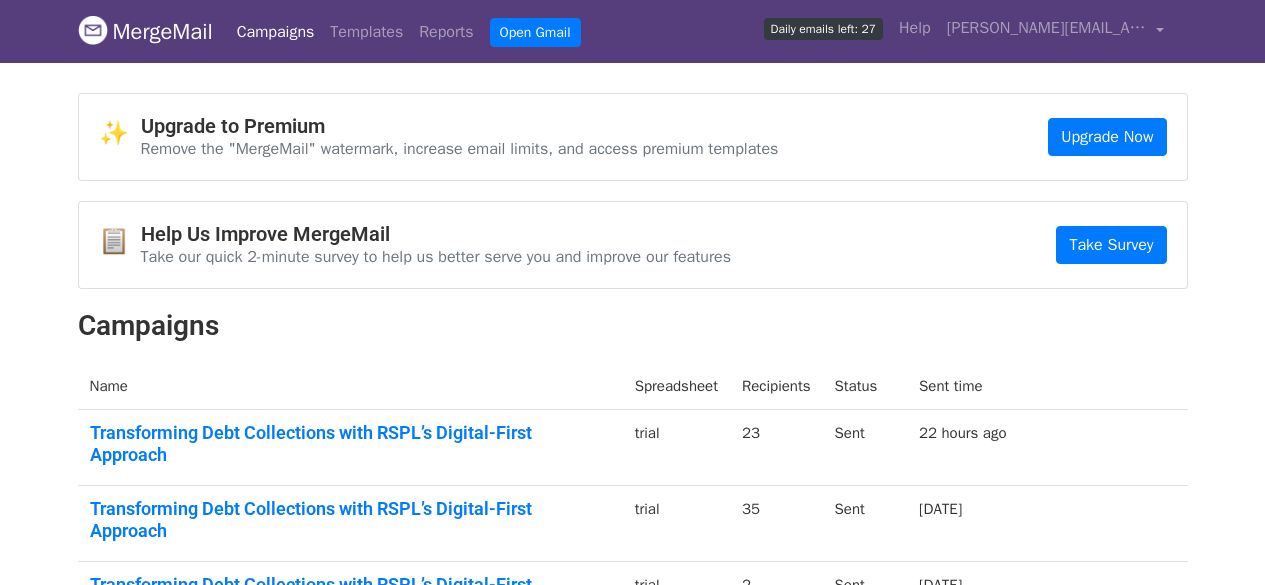 scroll, scrollTop: 0, scrollLeft: 0, axis: both 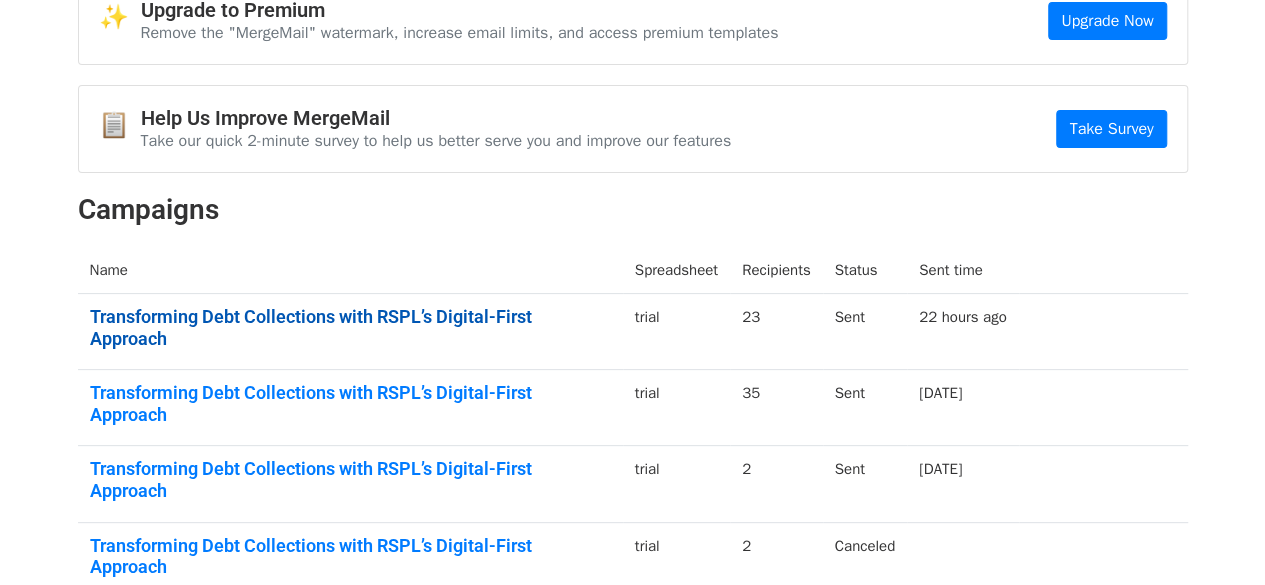 click on "Transforming Debt Collections with RSPL’s Digital-First Approach" at bounding box center [350, 327] 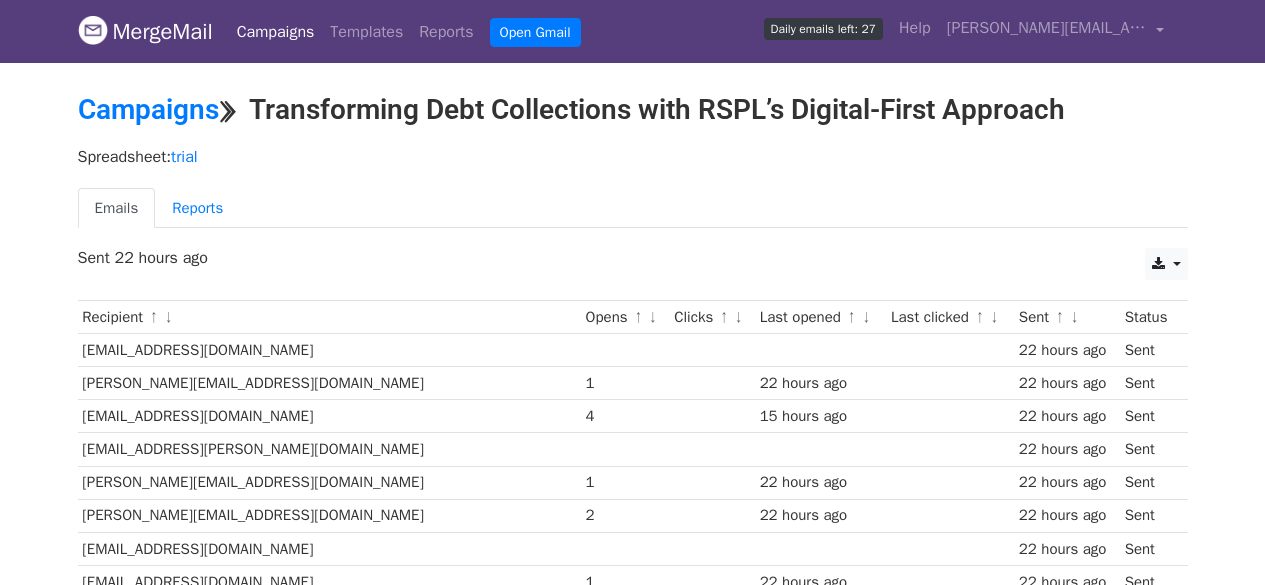 scroll, scrollTop: 0, scrollLeft: 0, axis: both 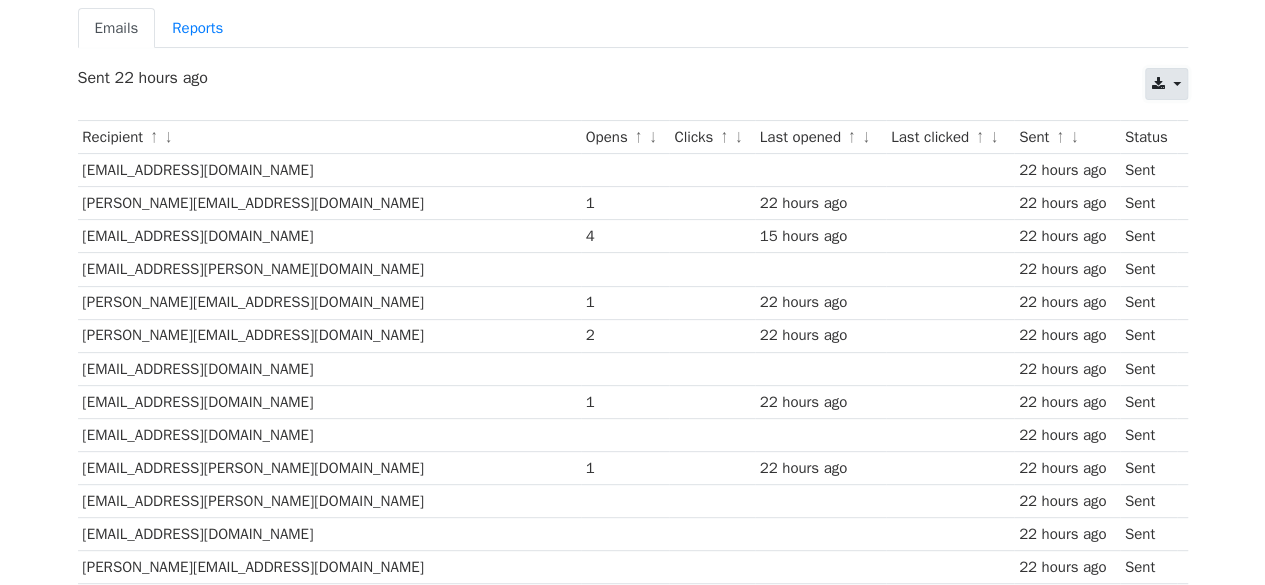 click at bounding box center [1158, 84] 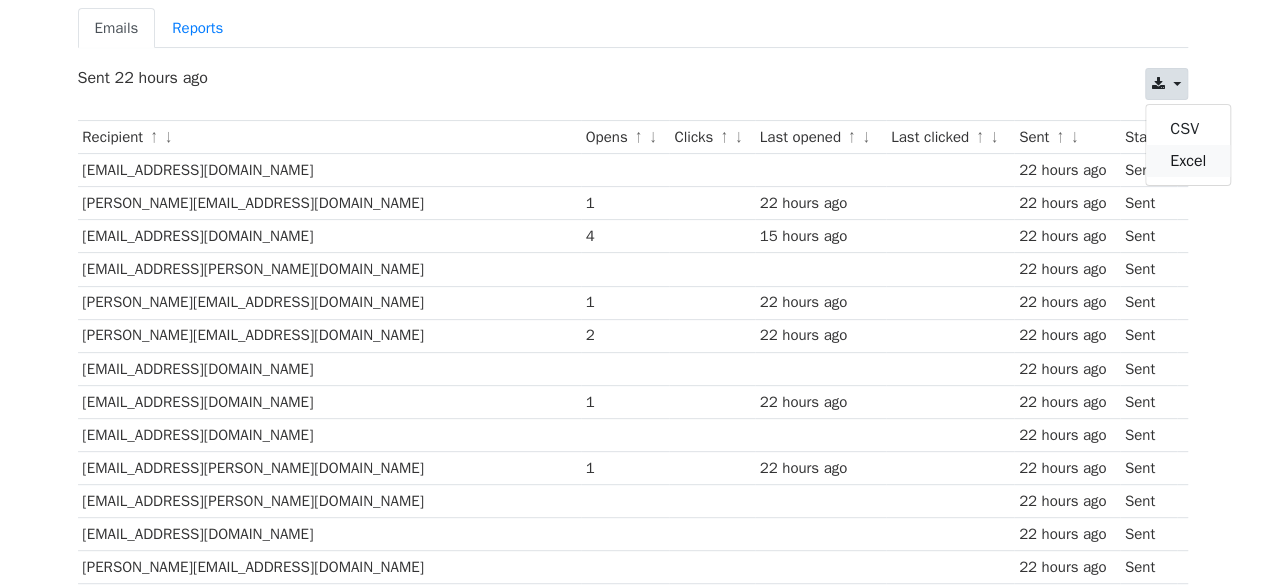 click on "Excel" at bounding box center (1188, 161) 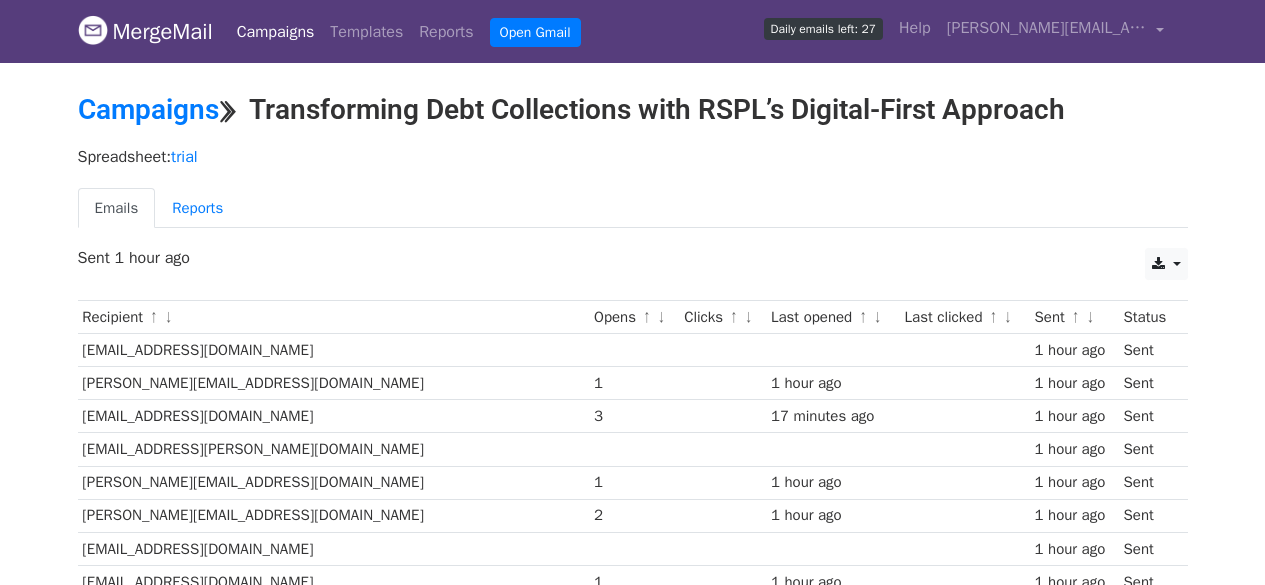 scroll, scrollTop: 0, scrollLeft: 0, axis: both 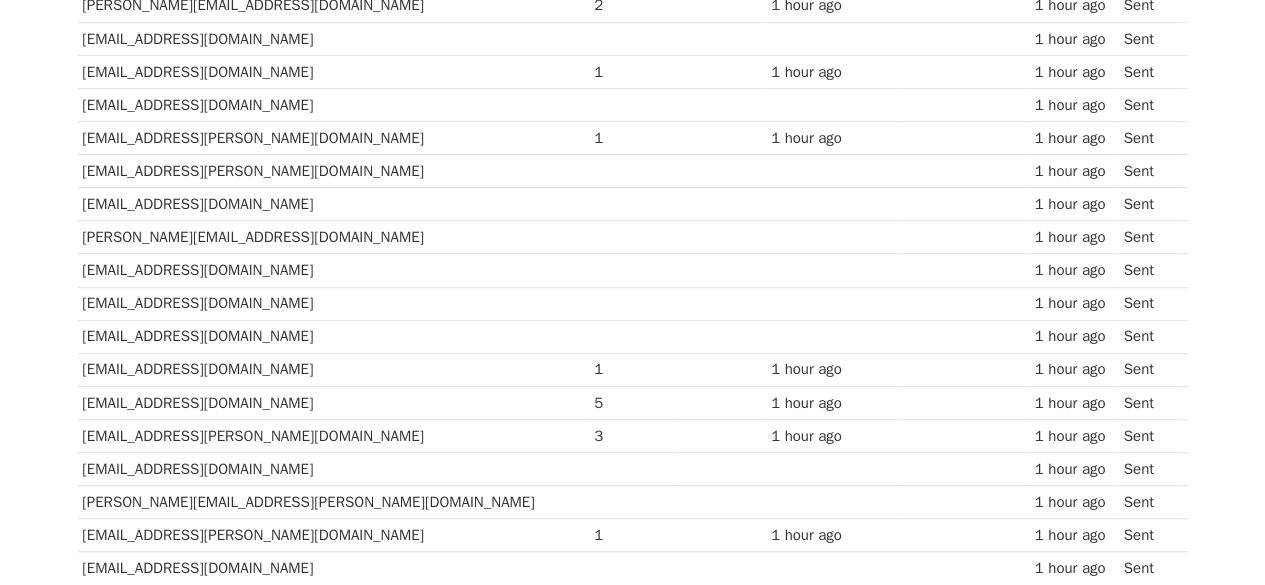 click at bounding box center (634, 204) 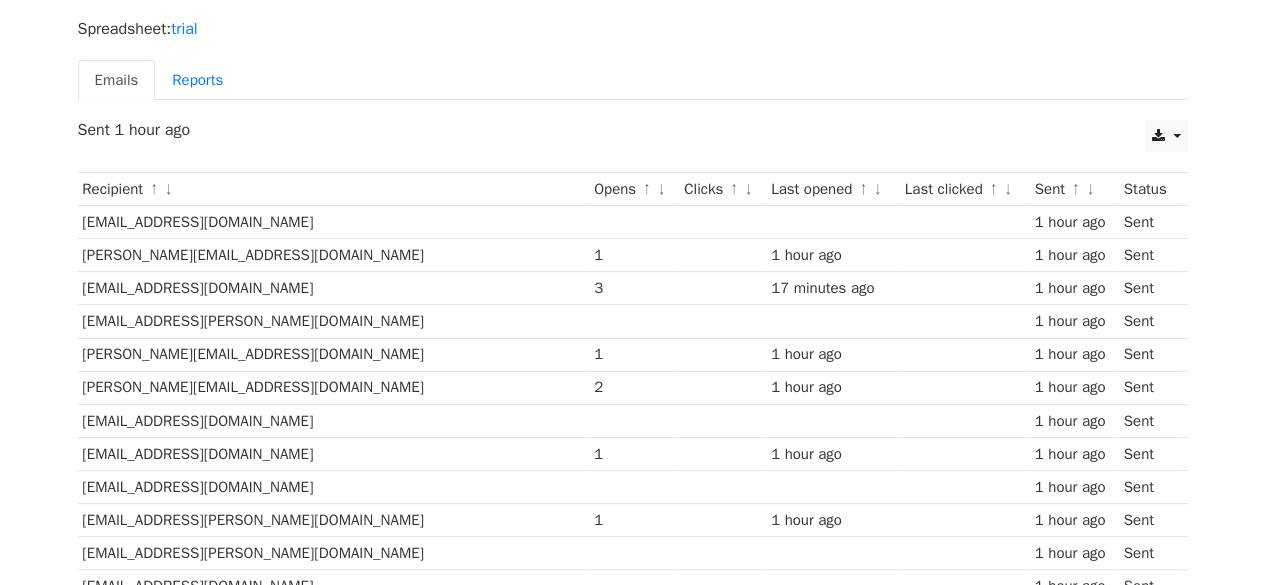 scroll, scrollTop: 116, scrollLeft: 0, axis: vertical 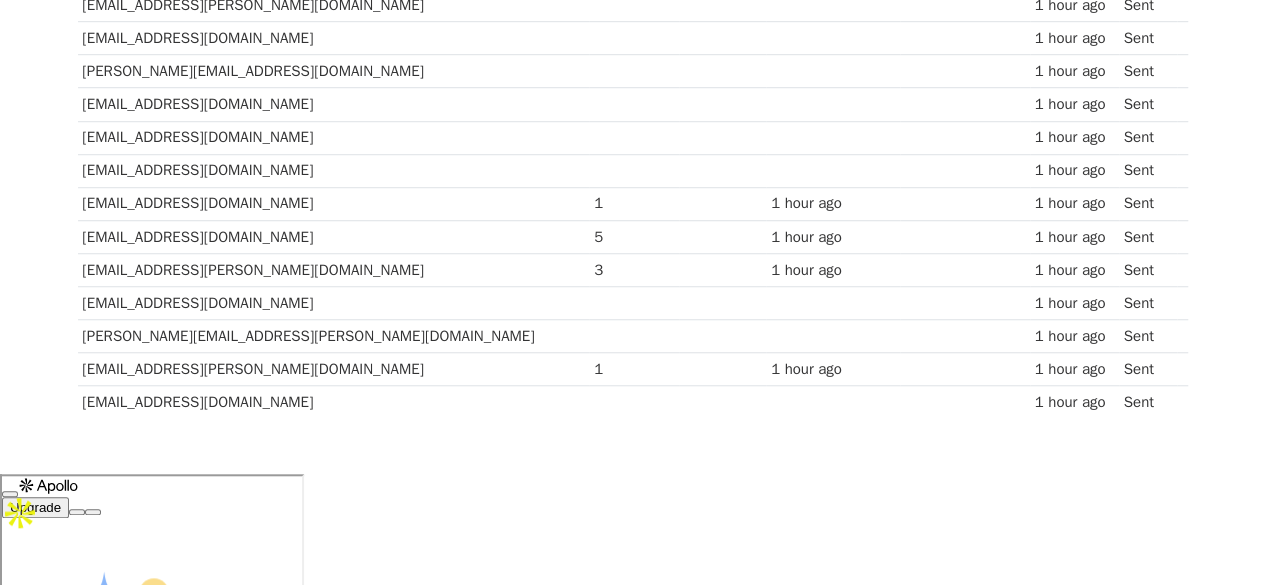 drag, startPoint x: 68, startPoint y: 196, endPoint x: 1136, endPoint y: 405, distance: 1088.2578 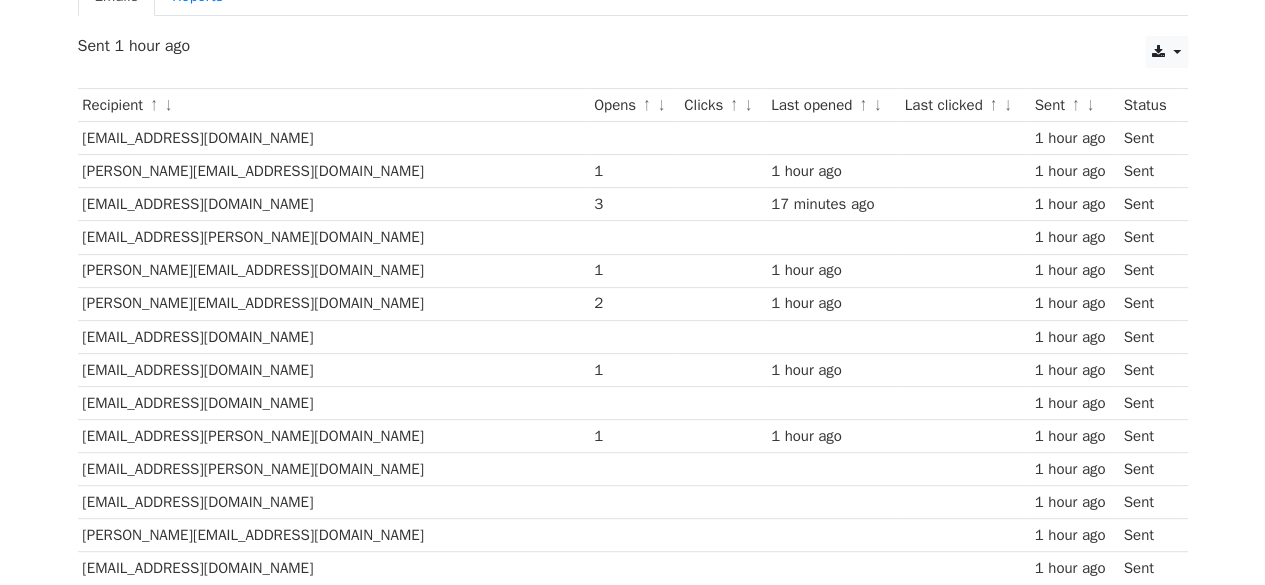 scroll, scrollTop: 211, scrollLeft: 0, axis: vertical 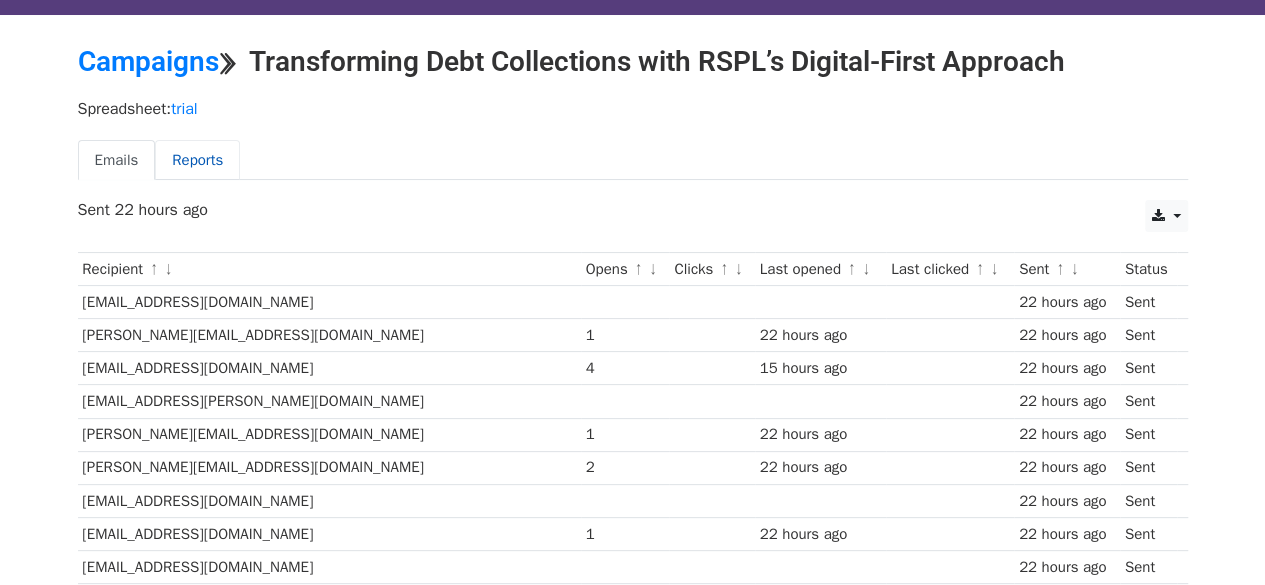 click on "Reports" at bounding box center (197, 160) 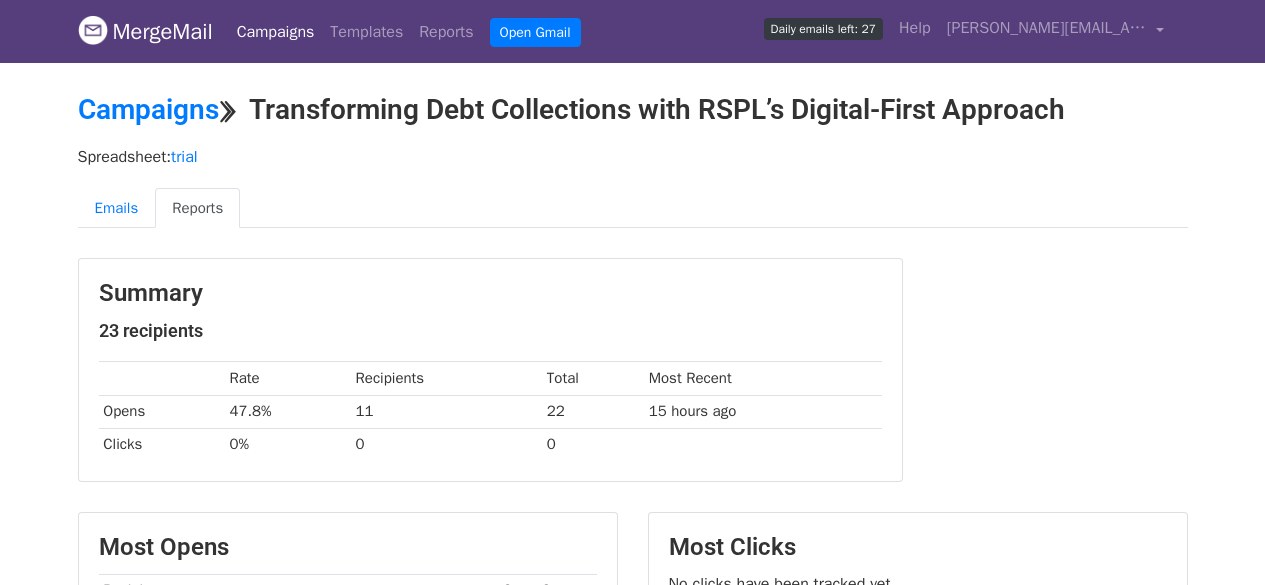 scroll, scrollTop: 0, scrollLeft: 0, axis: both 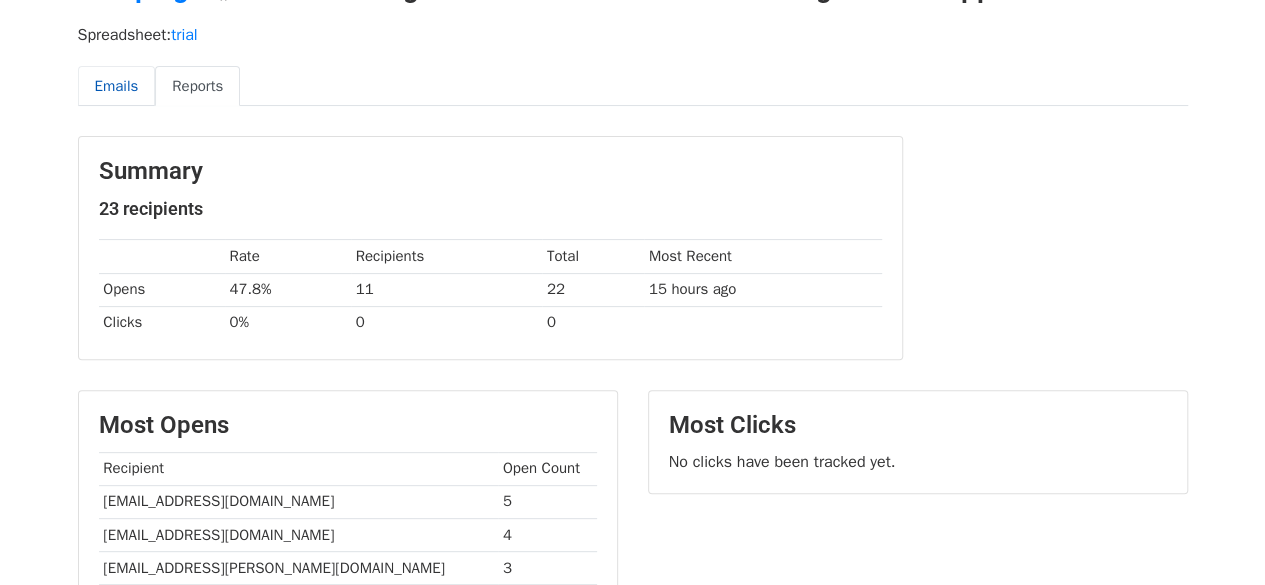 click on "Emails" at bounding box center (117, 86) 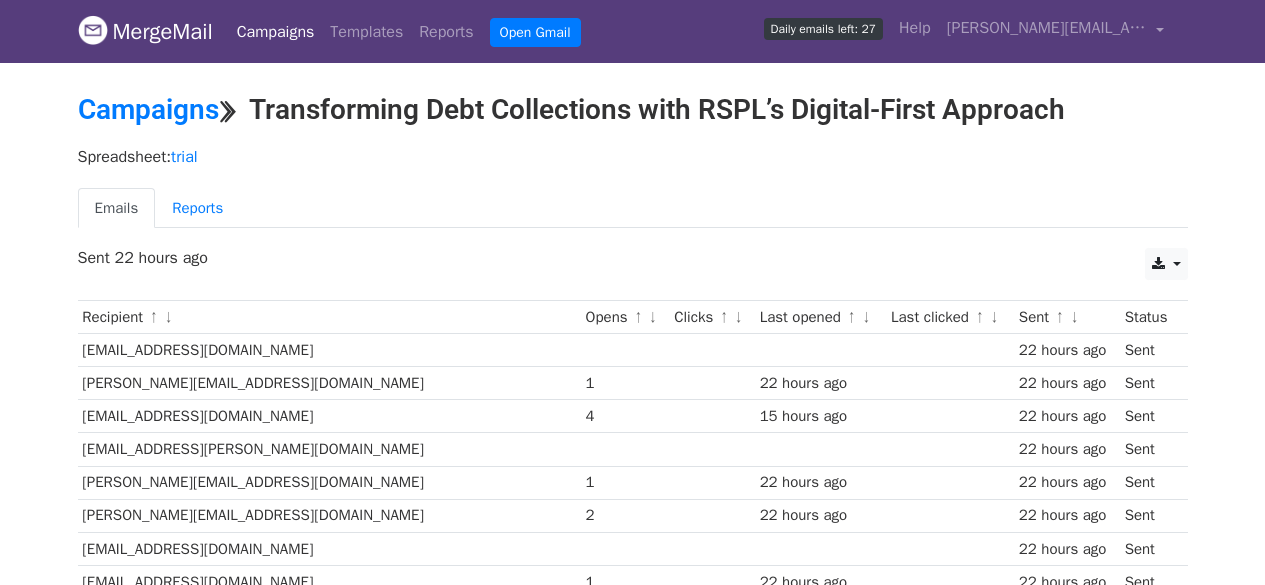scroll, scrollTop: 0, scrollLeft: 0, axis: both 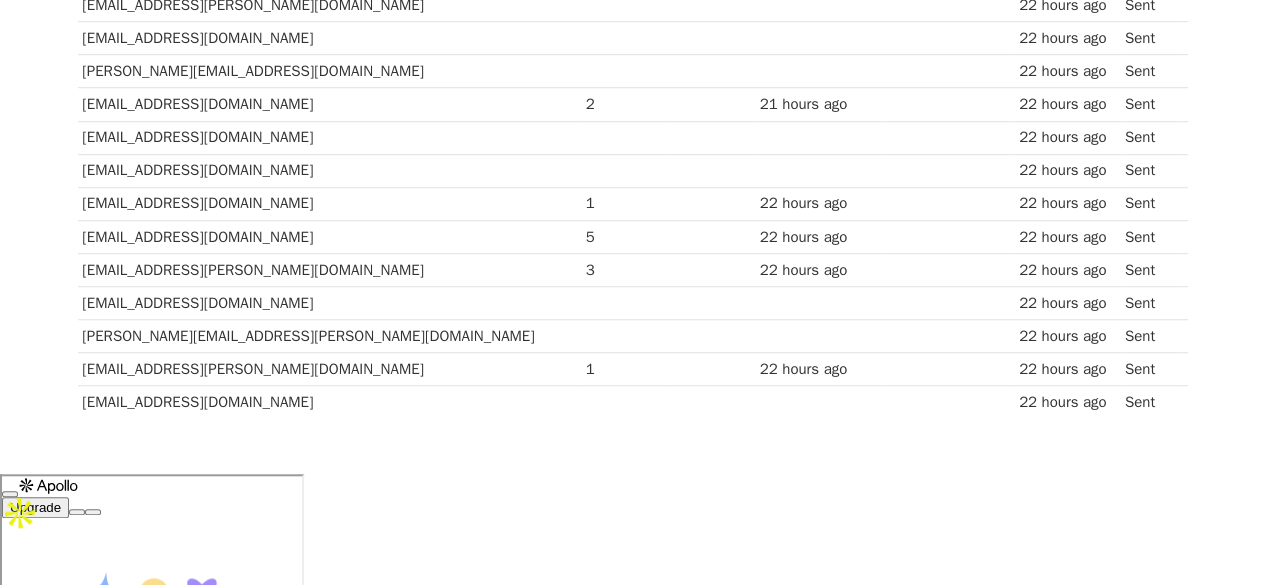 drag, startPoint x: 80, startPoint y: 123, endPoint x: 1132, endPoint y: 398, distance: 1087.3495 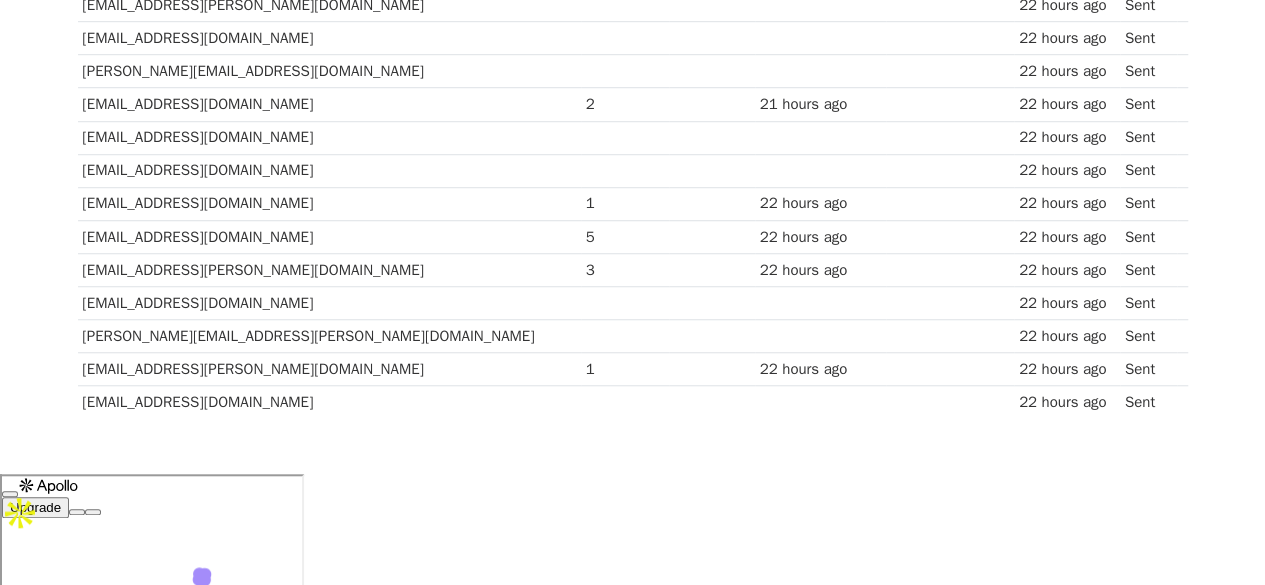 copy on "Recipient
↑
↓
Opens
↑
↓
Clicks
↑
↓
Last opened
↑
↓
Last clicked
↑
↓
Sent
↑
↓
Status
nitin.tiwari@supermoney.in
22 hours ago
Sent
mohinder@trucapfinance.com
1
22 hours ago
22 hours ago
Sent
romelkumar@creditsea.com
4
15 hours ago
22 hours ago
Sent
shakti.shekhawat@bharatloan.com
22 hours ago
Sent
ranpreet@ratnaafin.com
1
22 hours ago
22 hours ago
Sent
ravim@hdfccredila.com
2
22 hours ago
22 hours ago
Sent
balaji.k.n@moneyview.in
22 hours ago
Sent
gaurav.suri@nrfsi.com
1
22 hours ago
22 hours ago
Sent
ajaymudgal@rikalp.in
22 hours ago
Sent
vikas.chandola@zolve.com
1
22 hours ago
22 hours ago
Sent
manish.vadhera@fullertonindia.com
22 hours ago
Sent
abhijit.sharma@namfin.in
22 hours ago
Sent
ramkumar@creditmantri.com
22 hours ago
Sent
vishvavijay@rupeelend.com
2
21 hours ago
22 hours ago
Sent
hkaran@davintafinserv.com
22 hours ago
Sent
satish.patil@shahafinlease.com
22 hours ago
Sent
vijay@moneytap.com
1
22 hours ago
22 ho..." 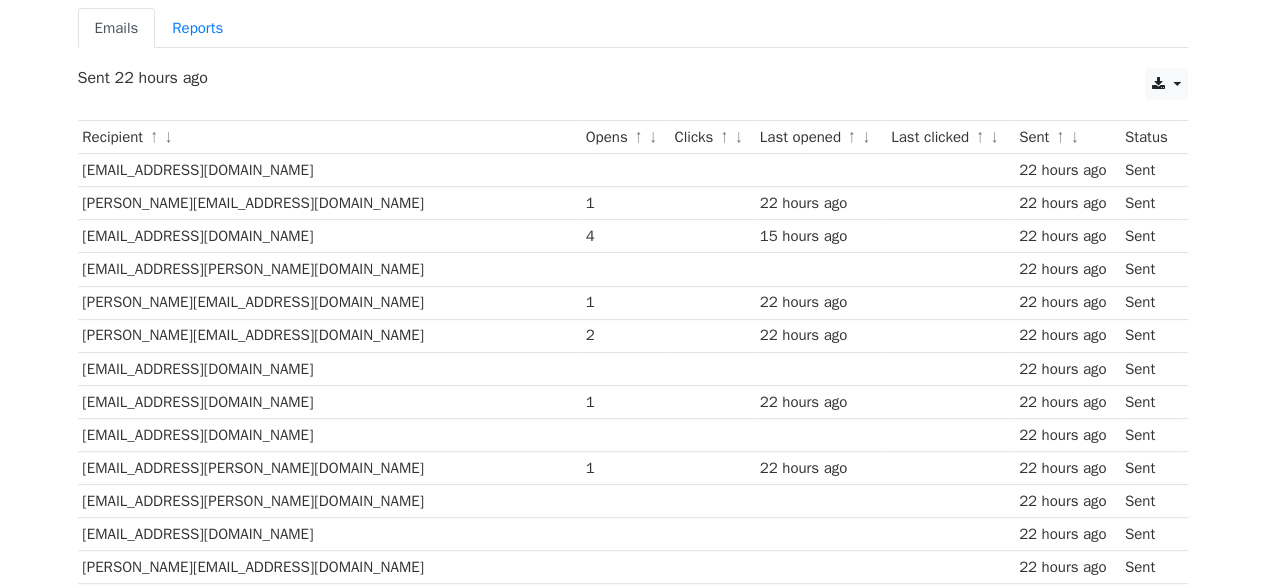 scroll, scrollTop: 0, scrollLeft: 0, axis: both 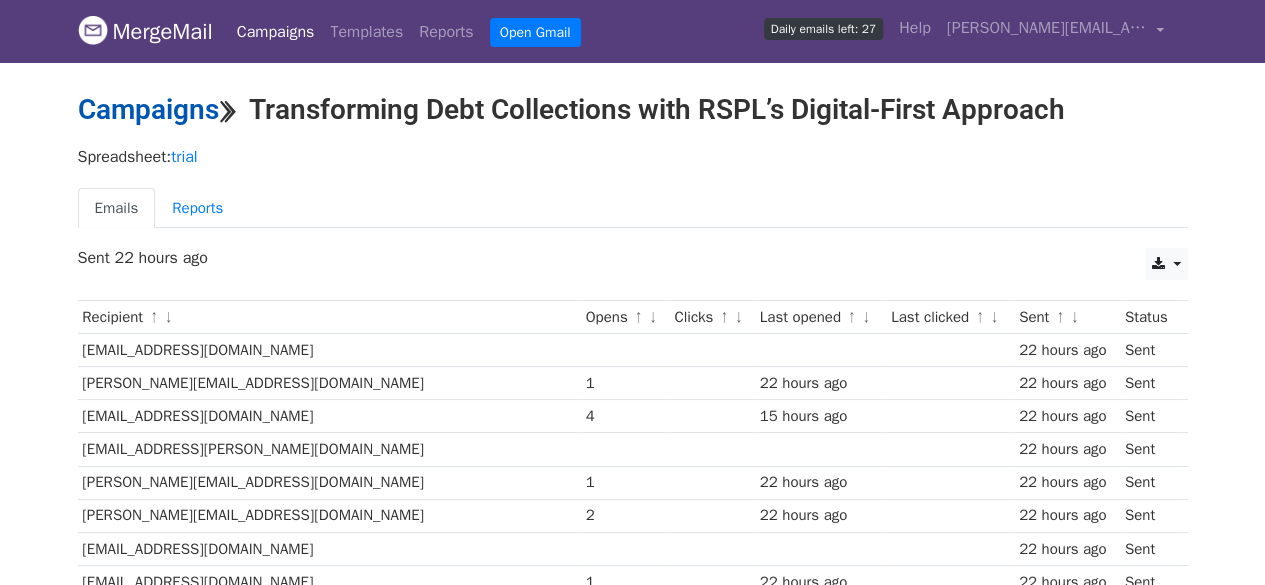 click on "Campaigns" at bounding box center [148, 109] 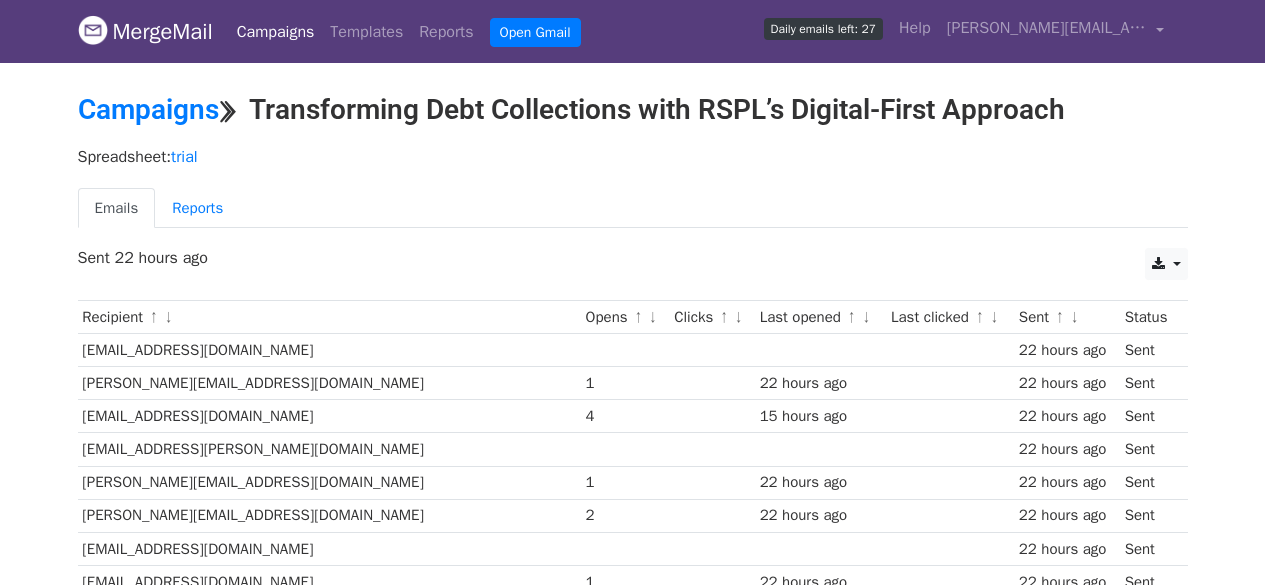 scroll, scrollTop: 466, scrollLeft: 0, axis: vertical 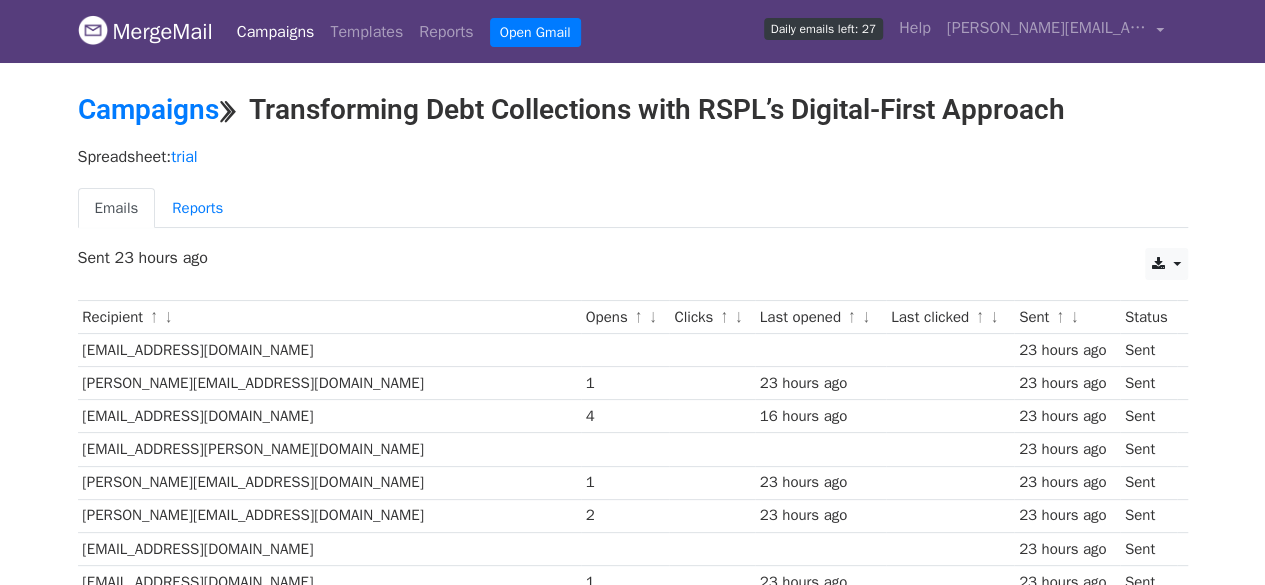 click on "Campaigns" at bounding box center [276, 32] 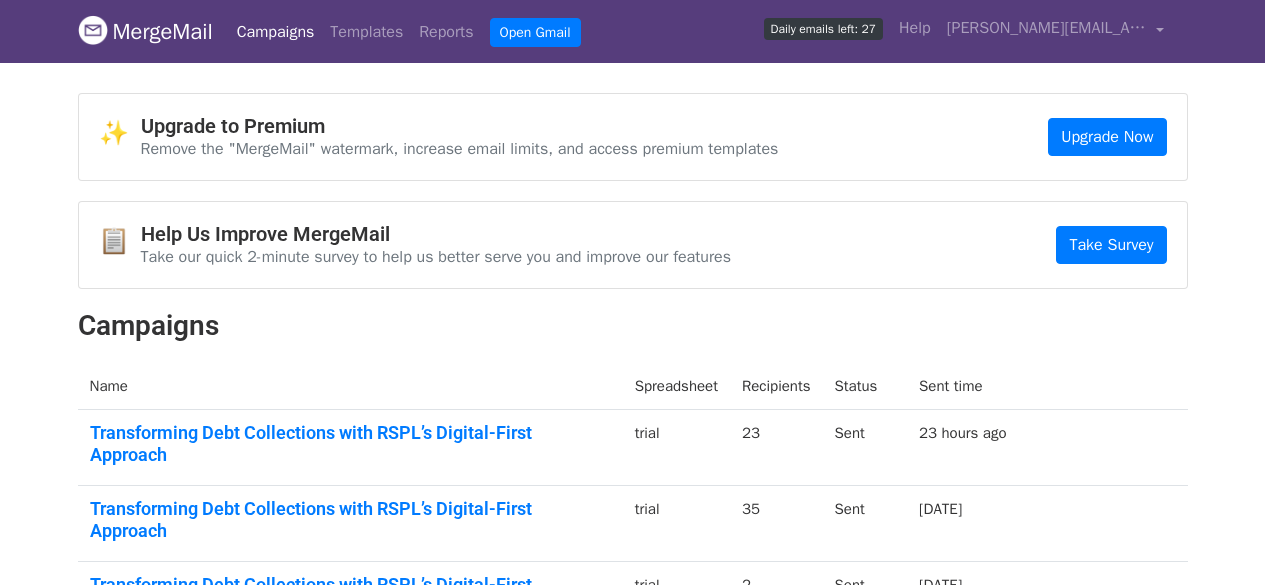 scroll, scrollTop: 0, scrollLeft: 0, axis: both 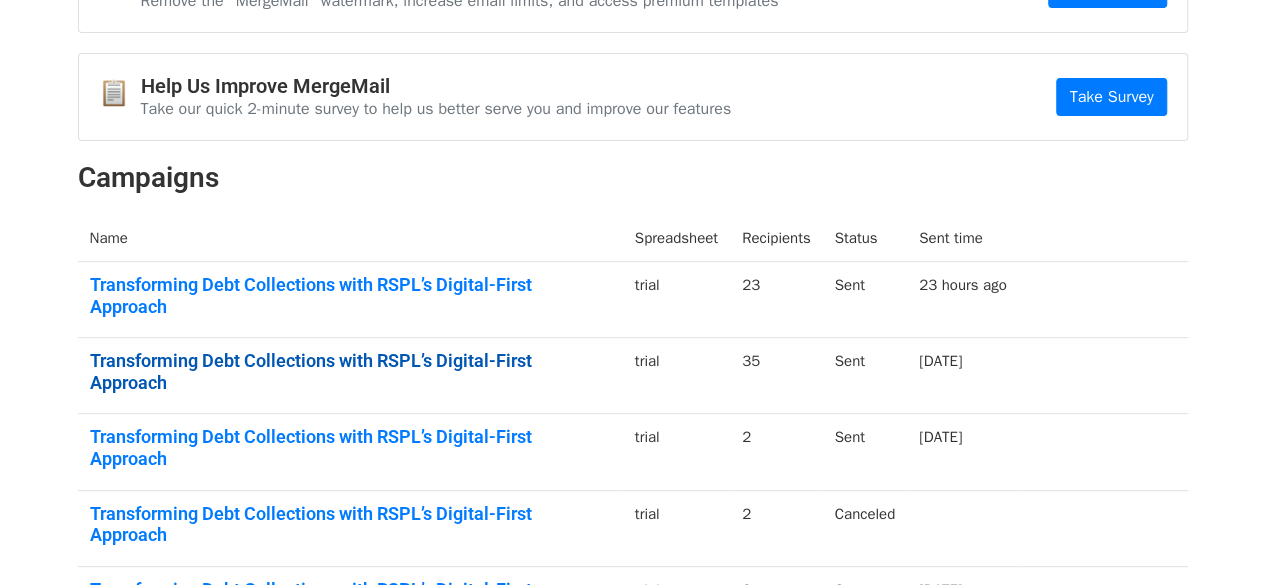 click on "Transforming Debt Collections with RSPL’s Digital-First Approach" at bounding box center [350, 371] 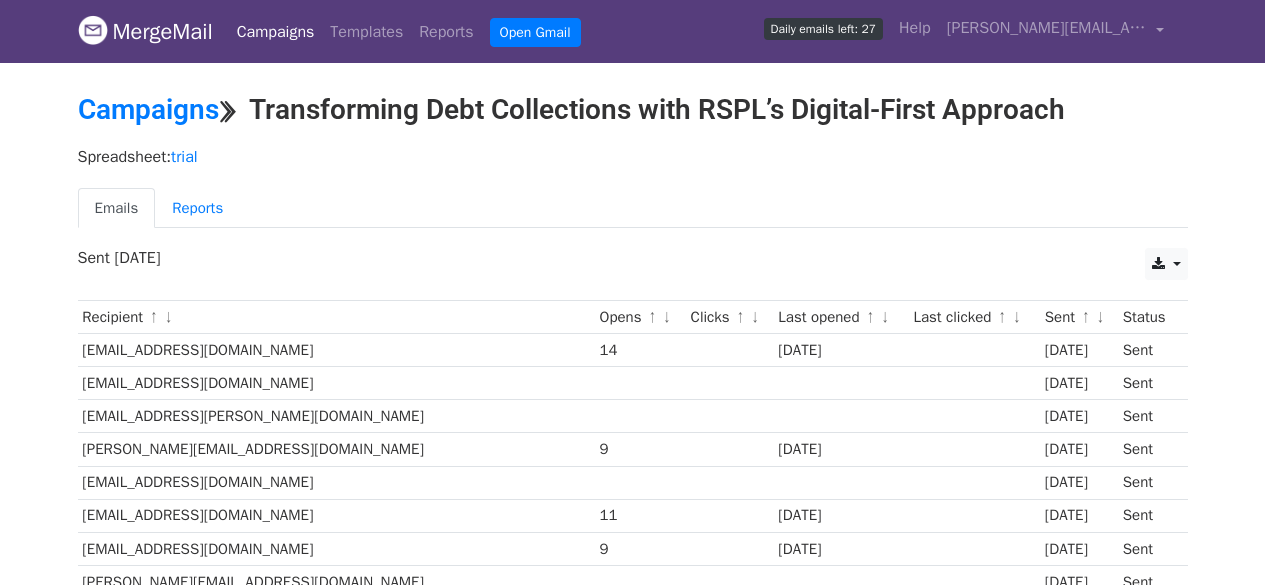 scroll, scrollTop: 0, scrollLeft: 0, axis: both 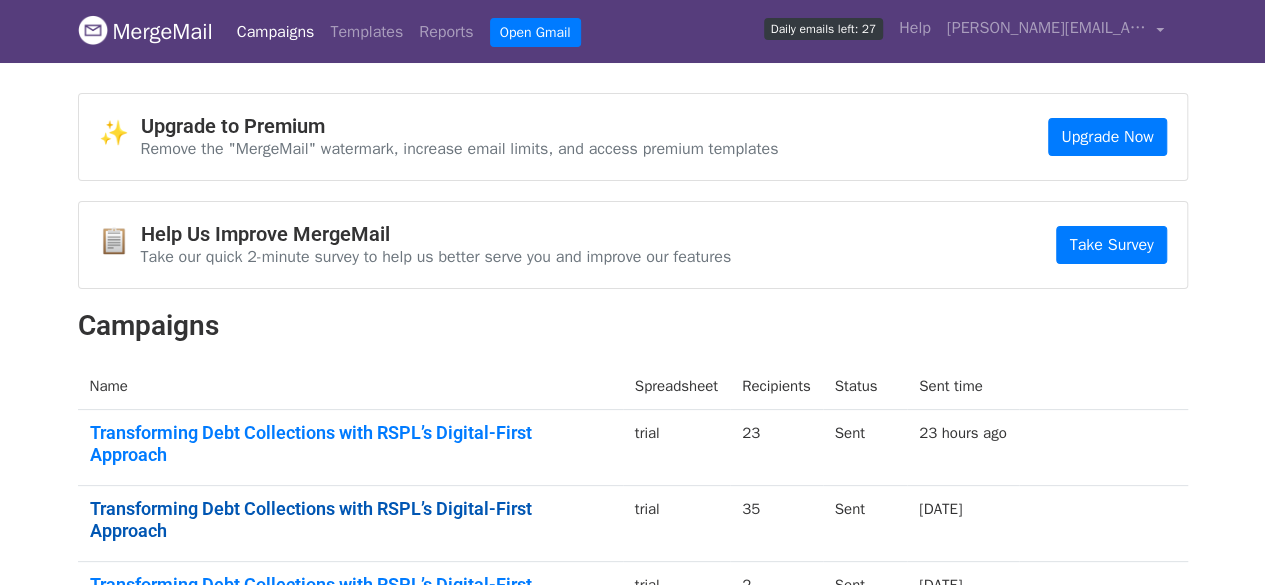 click on "Transforming Debt Collections with RSPL’s Digital-First Approach" at bounding box center (350, 519) 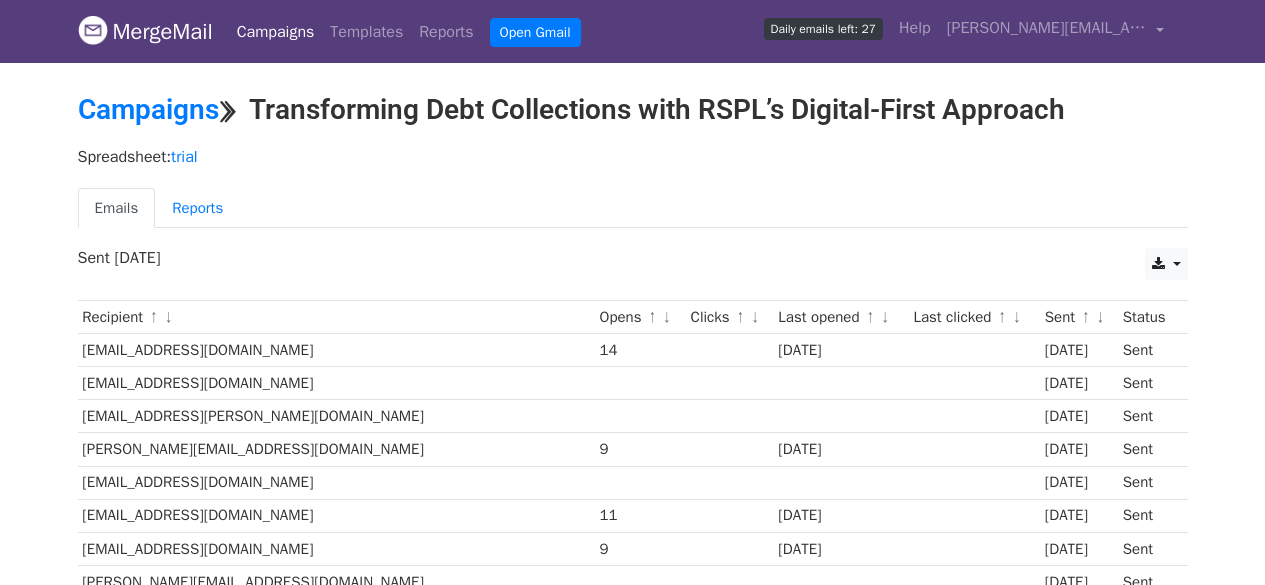 scroll, scrollTop: 0, scrollLeft: 0, axis: both 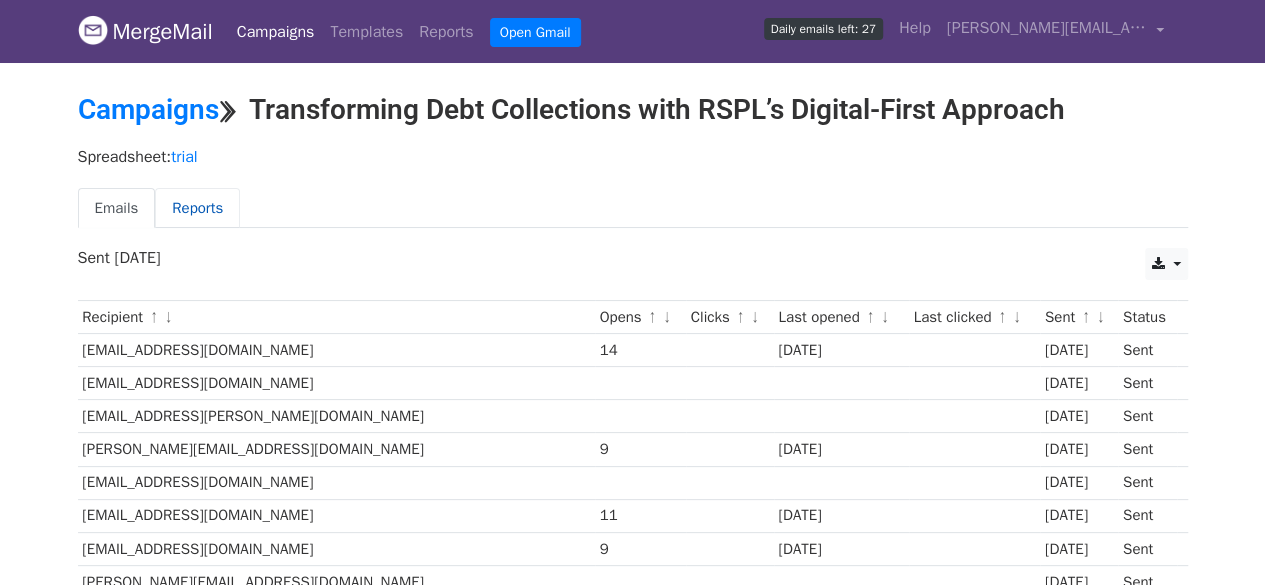 click on "Reports" at bounding box center (197, 208) 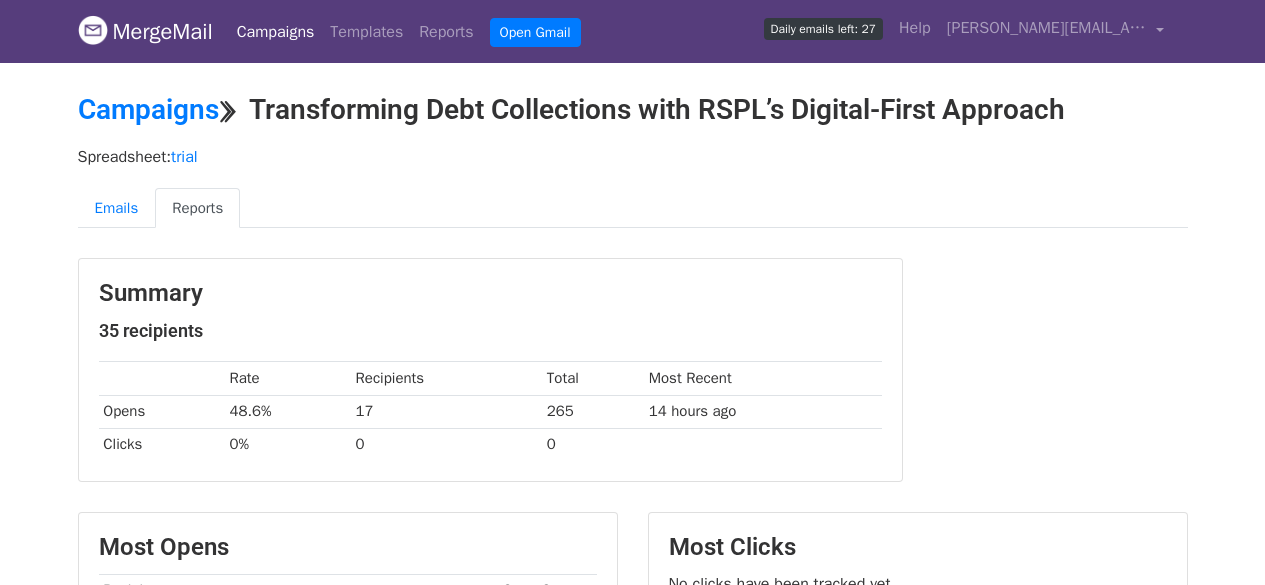 scroll, scrollTop: 0, scrollLeft: 0, axis: both 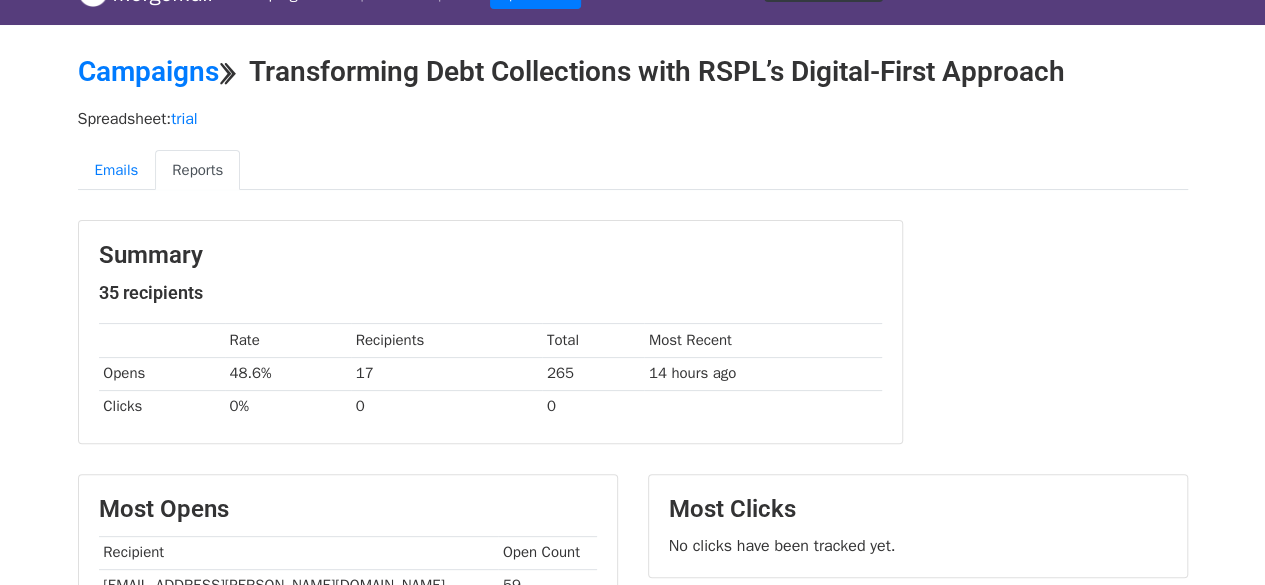 click on "Emails
Reports" at bounding box center [633, 170] 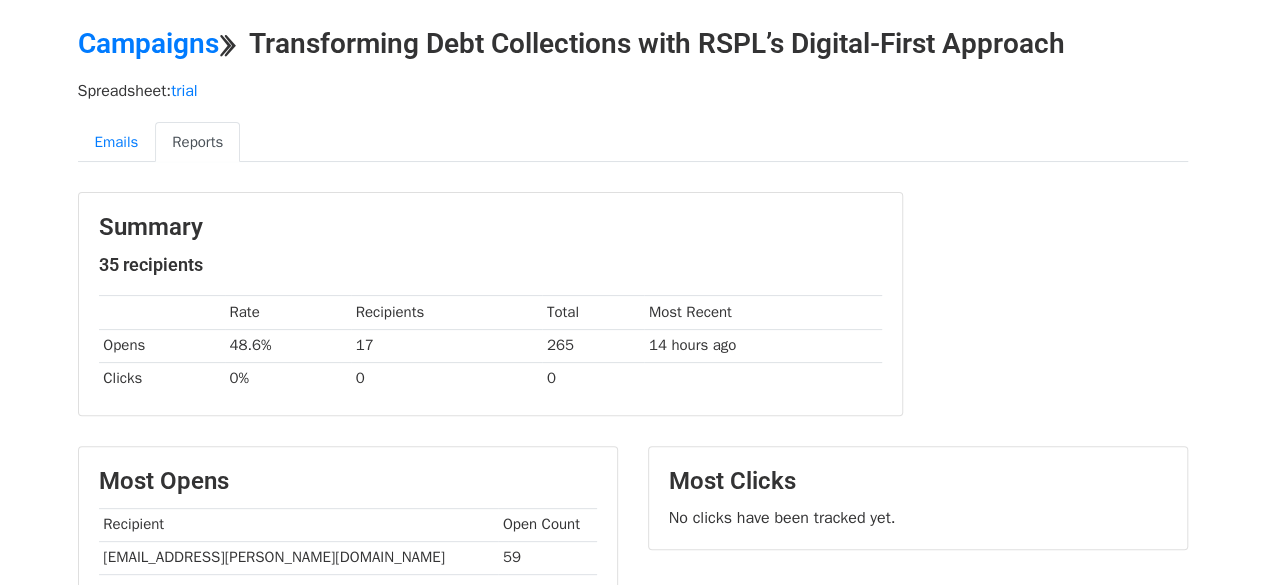 scroll, scrollTop: 69, scrollLeft: 0, axis: vertical 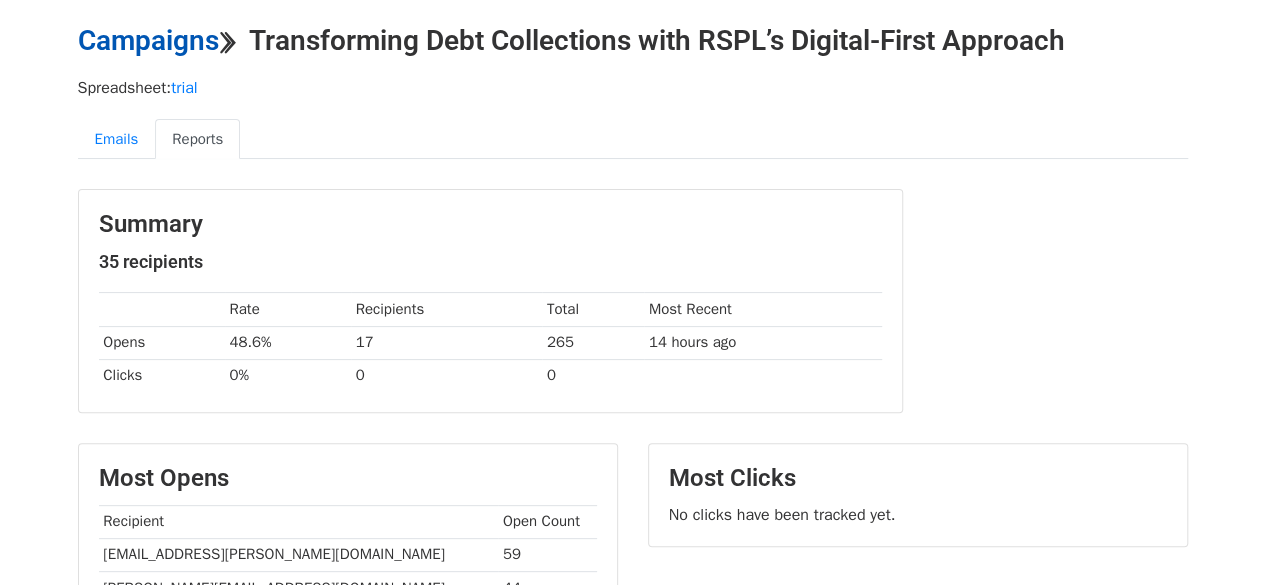 click on "Campaigns" at bounding box center (148, 40) 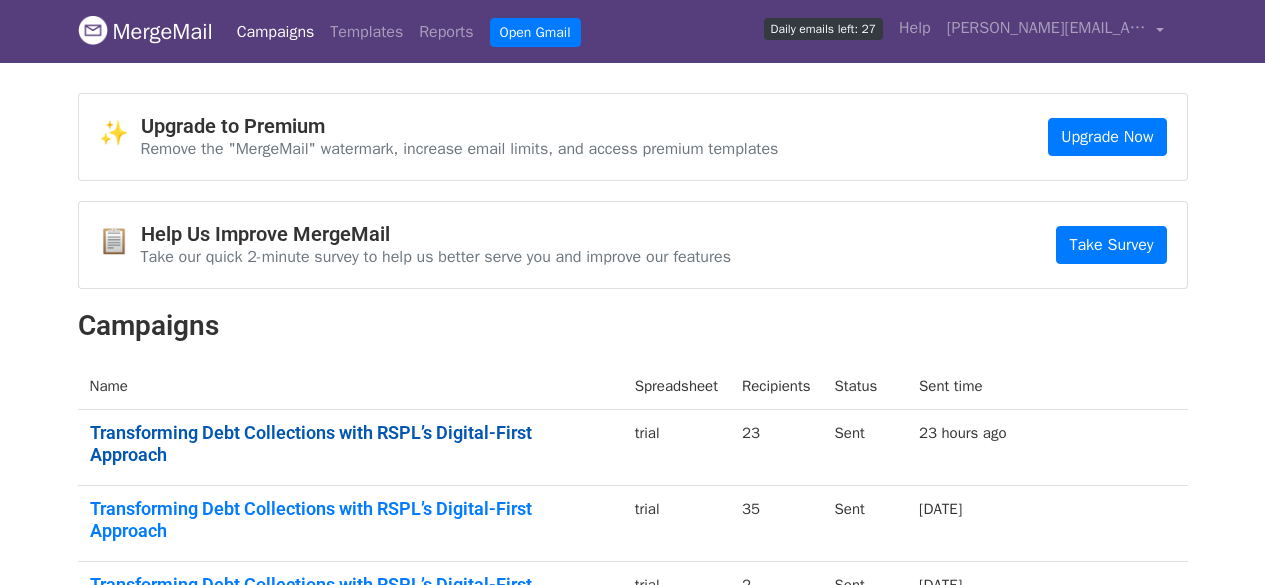 scroll, scrollTop: 0, scrollLeft: 0, axis: both 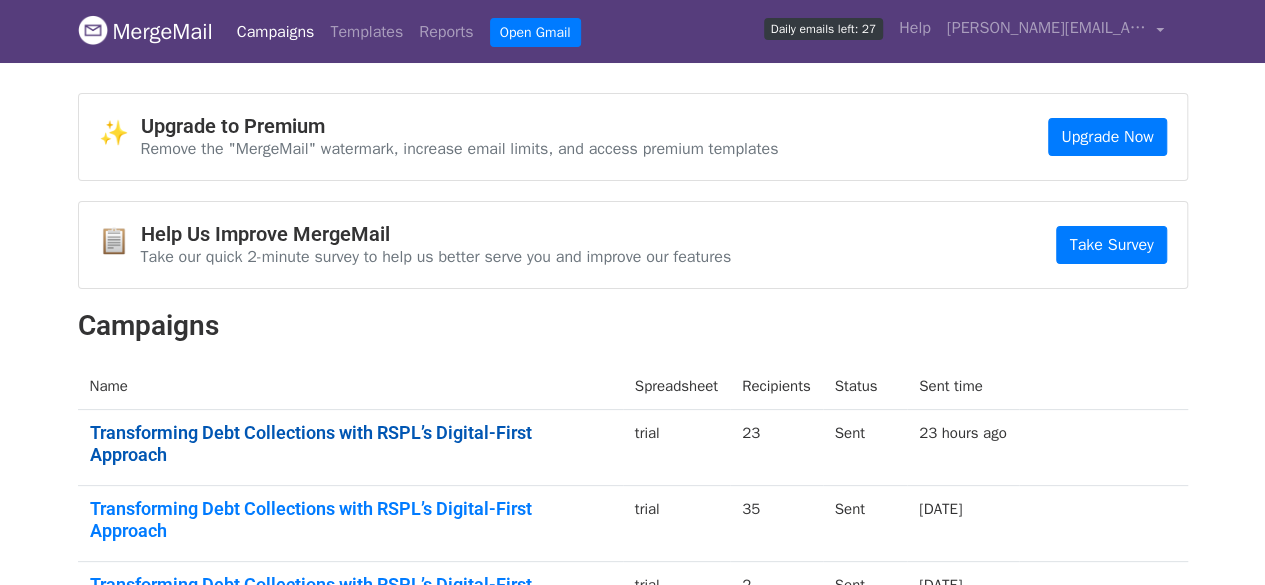 click on "Transforming Debt Collections with RSPL’s Digital-First Approach" at bounding box center [350, 443] 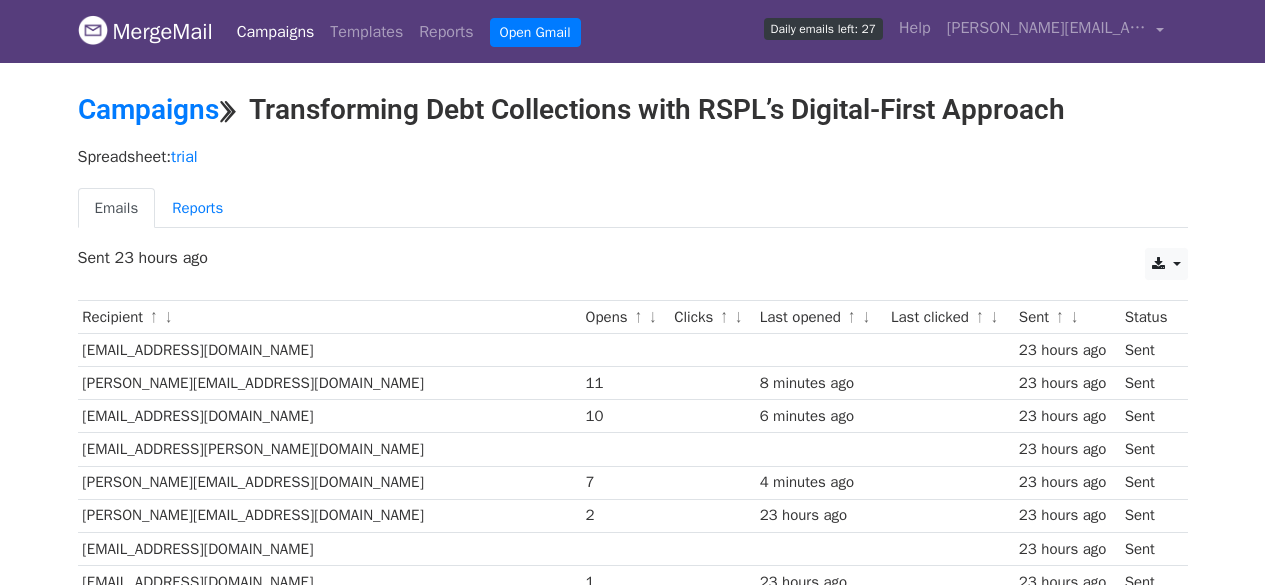 scroll, scrollTop: 0, scrollLeft: 0, axis: both 